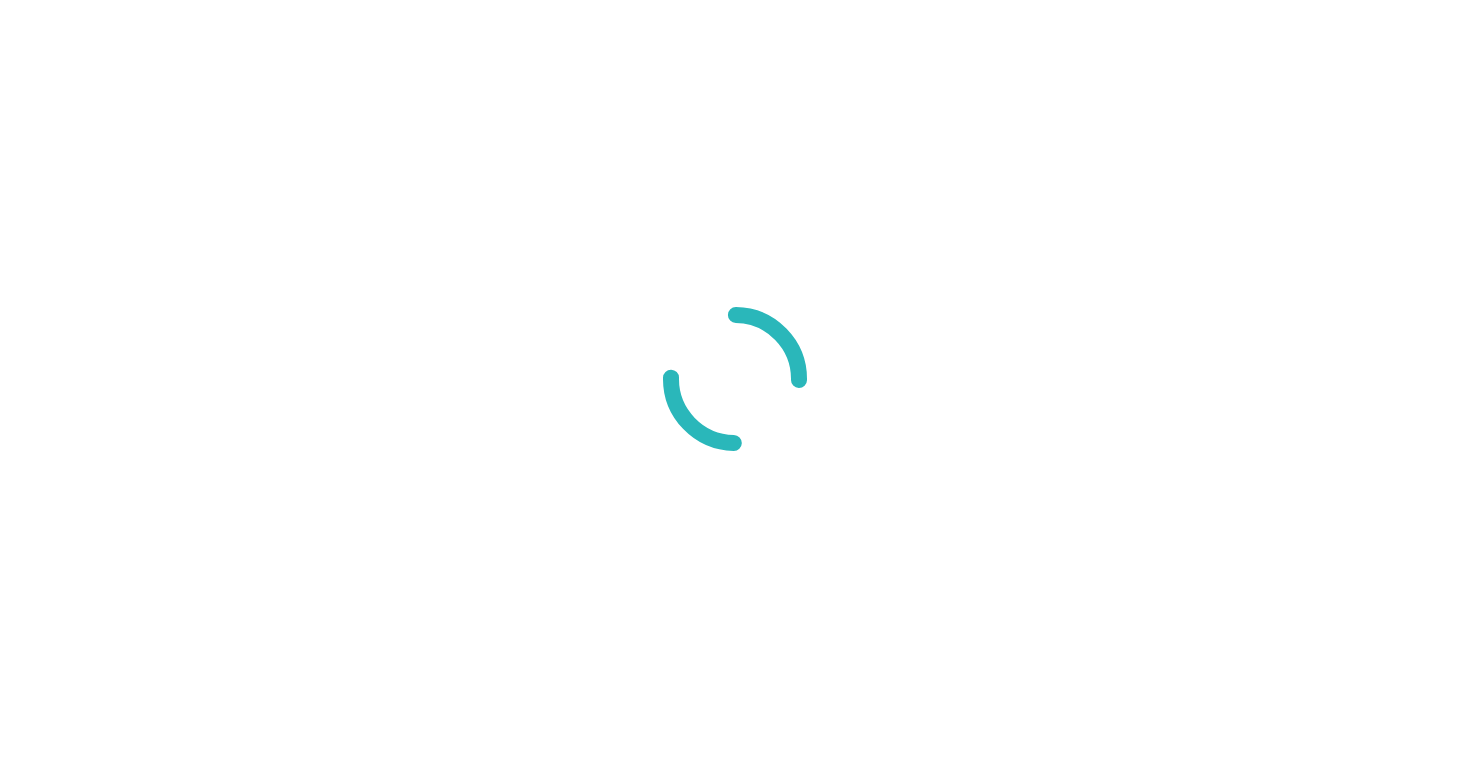 scroll, scrollTop: 0, scrollLeft: 0, axis: both 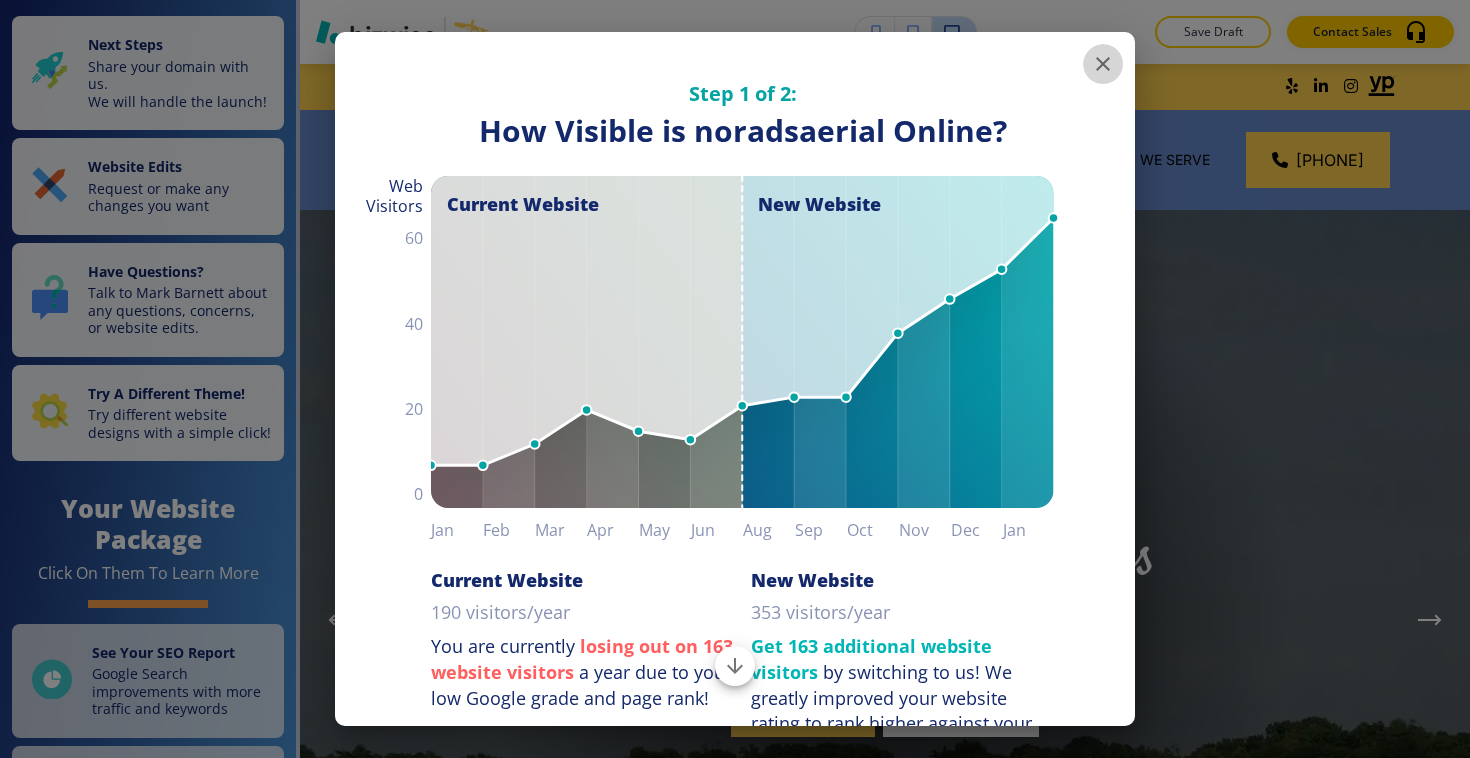click at bounding box center [1103, 64] 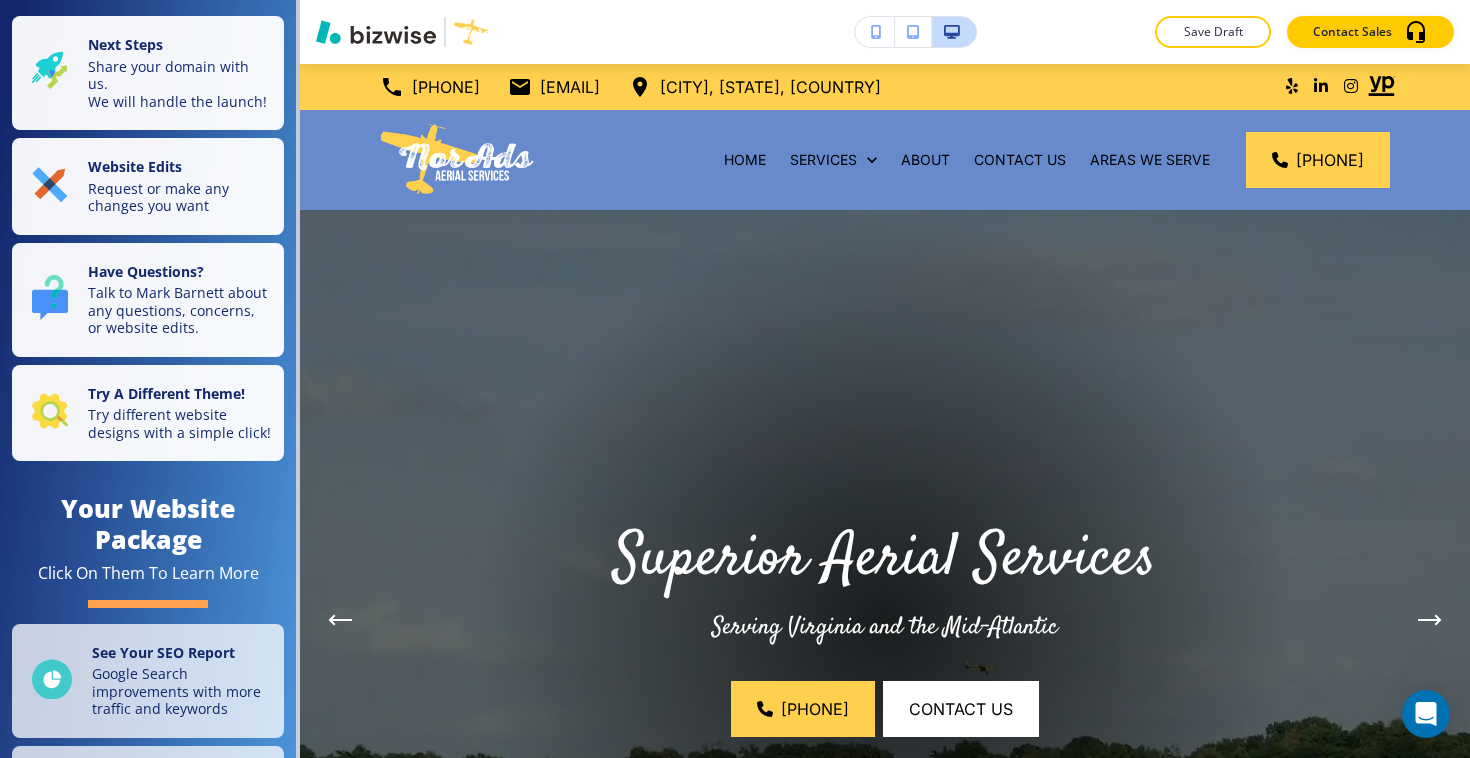 click at bounding box center [1351, 86] 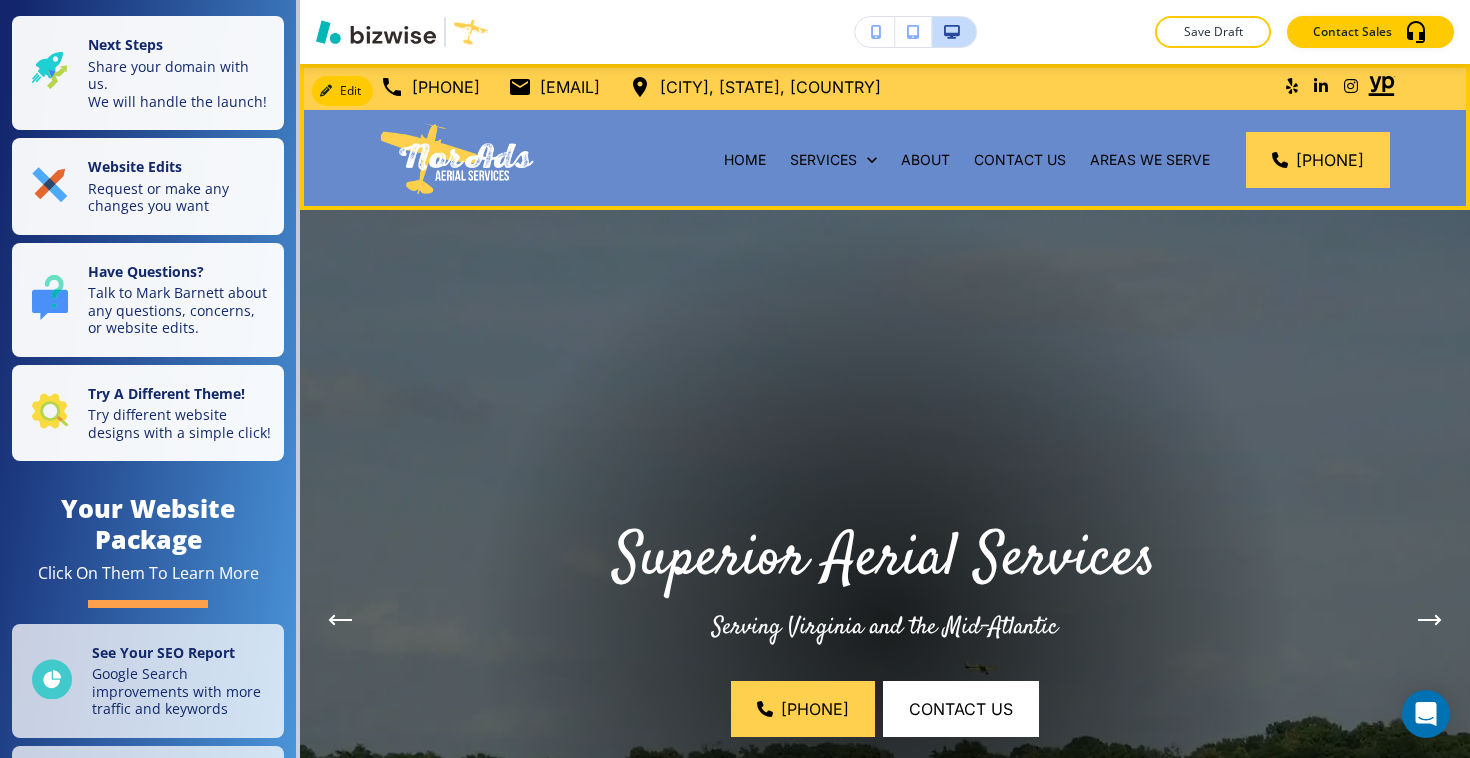 click on "[CITY], [STATE], [COUNTRY]" at bounding box center (770, 87) 